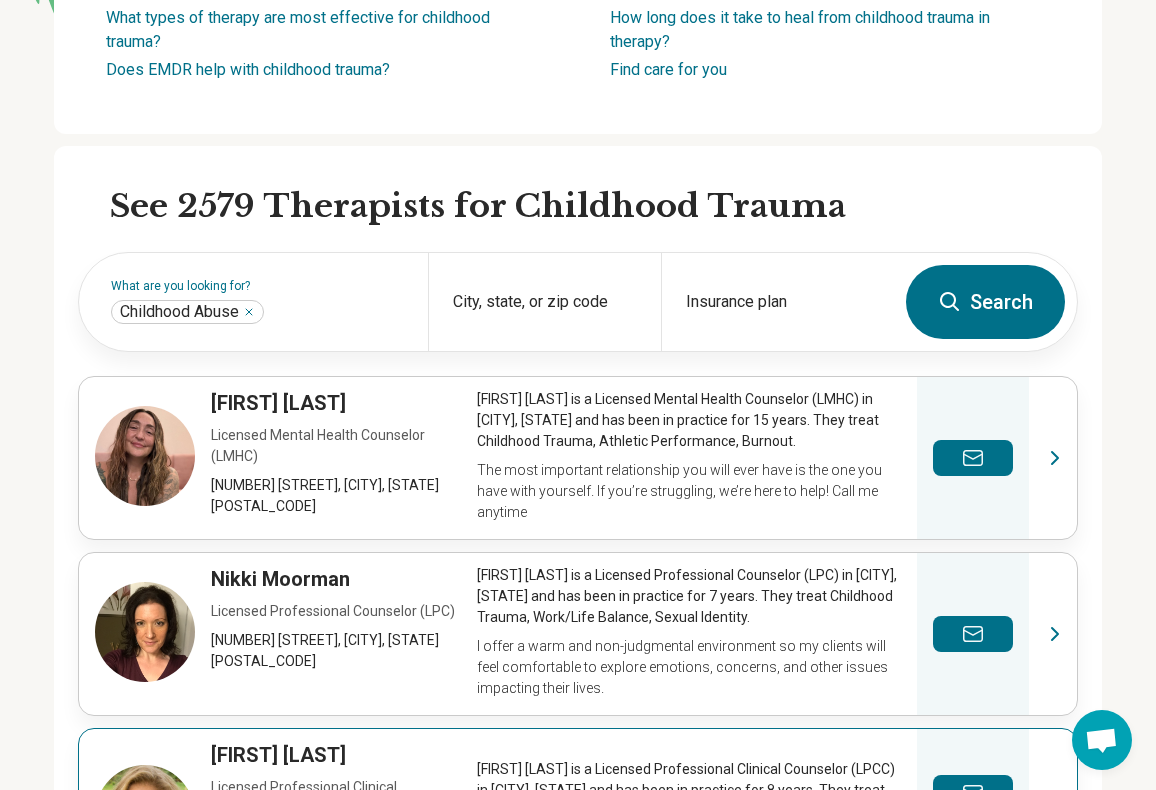 scroll, scrollTop: 400, scrollLeft: 0, axis: vertical 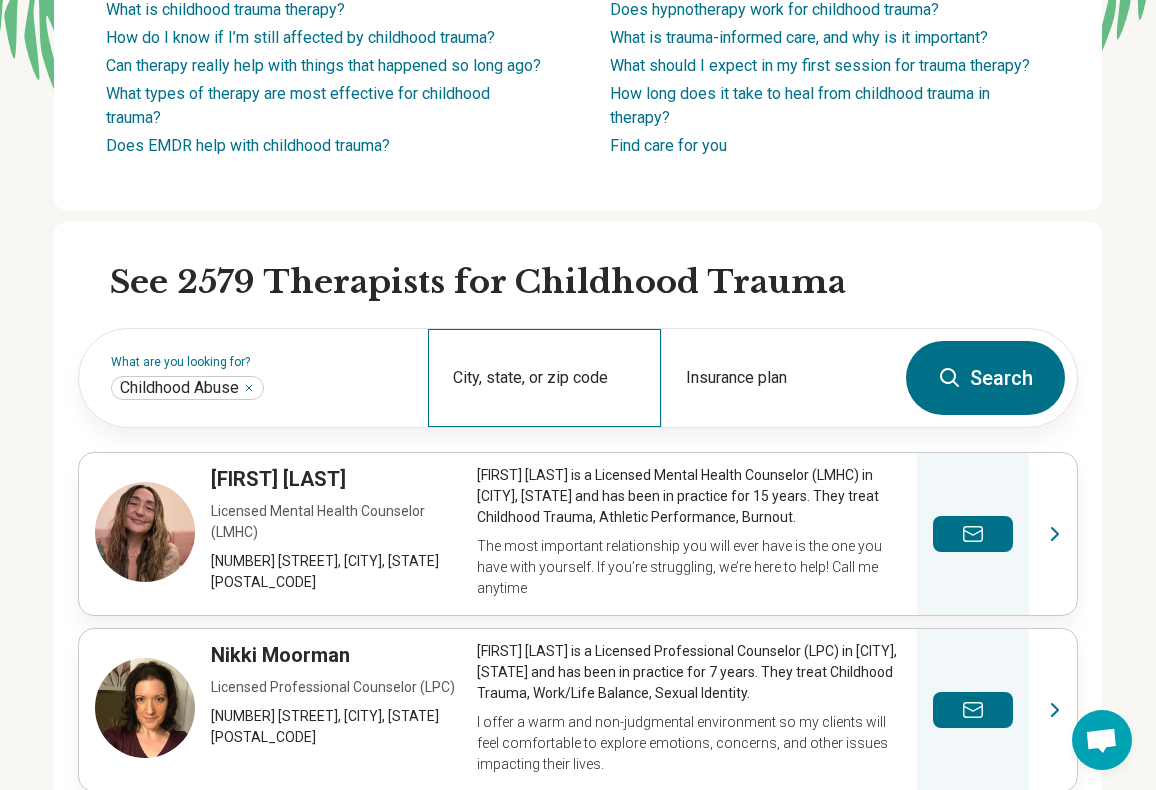 click on "City, state, or zip code" at bounding box center [544, 378] 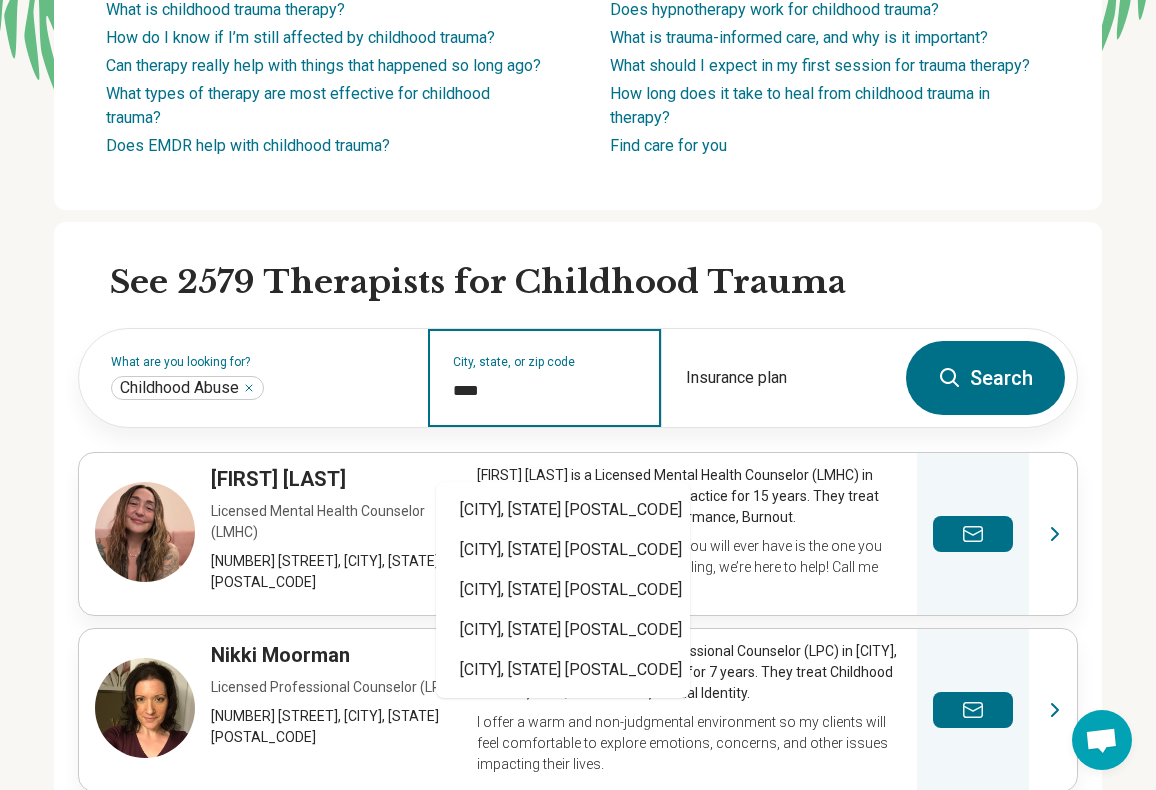 type on "*****" 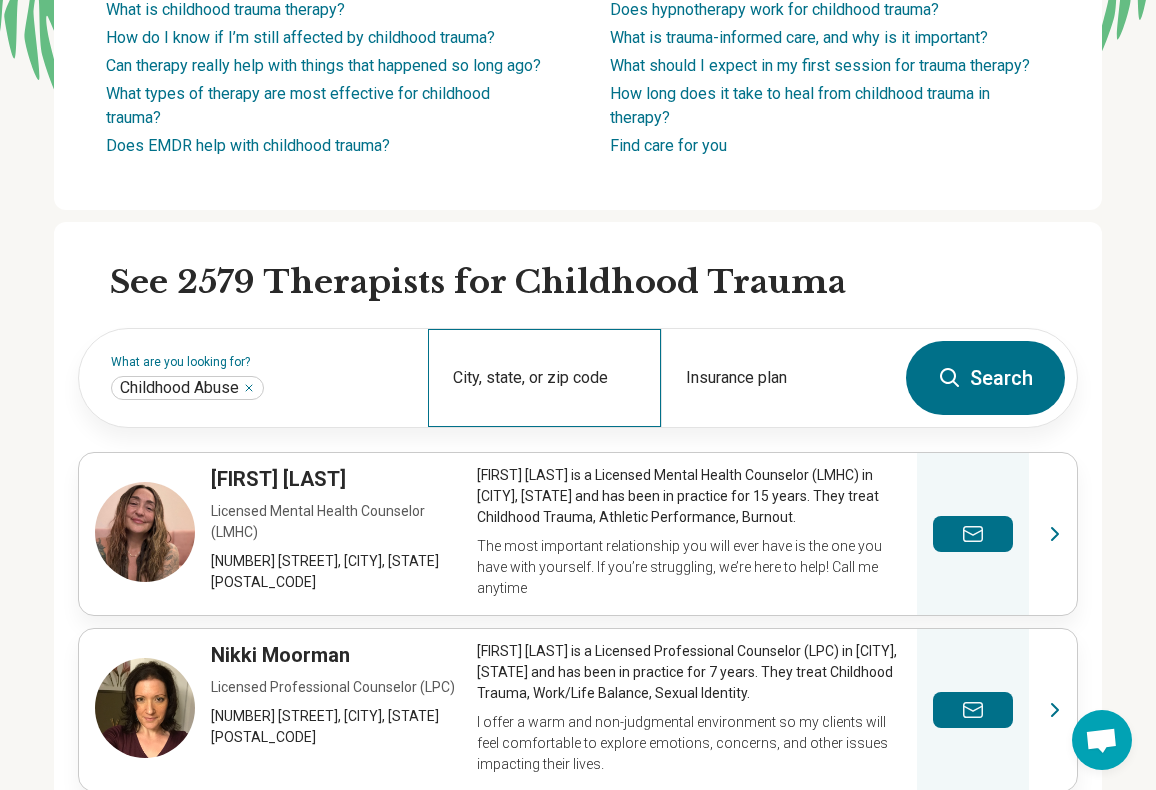click on "City, state, or zip code" at bounding box center [544, 378] 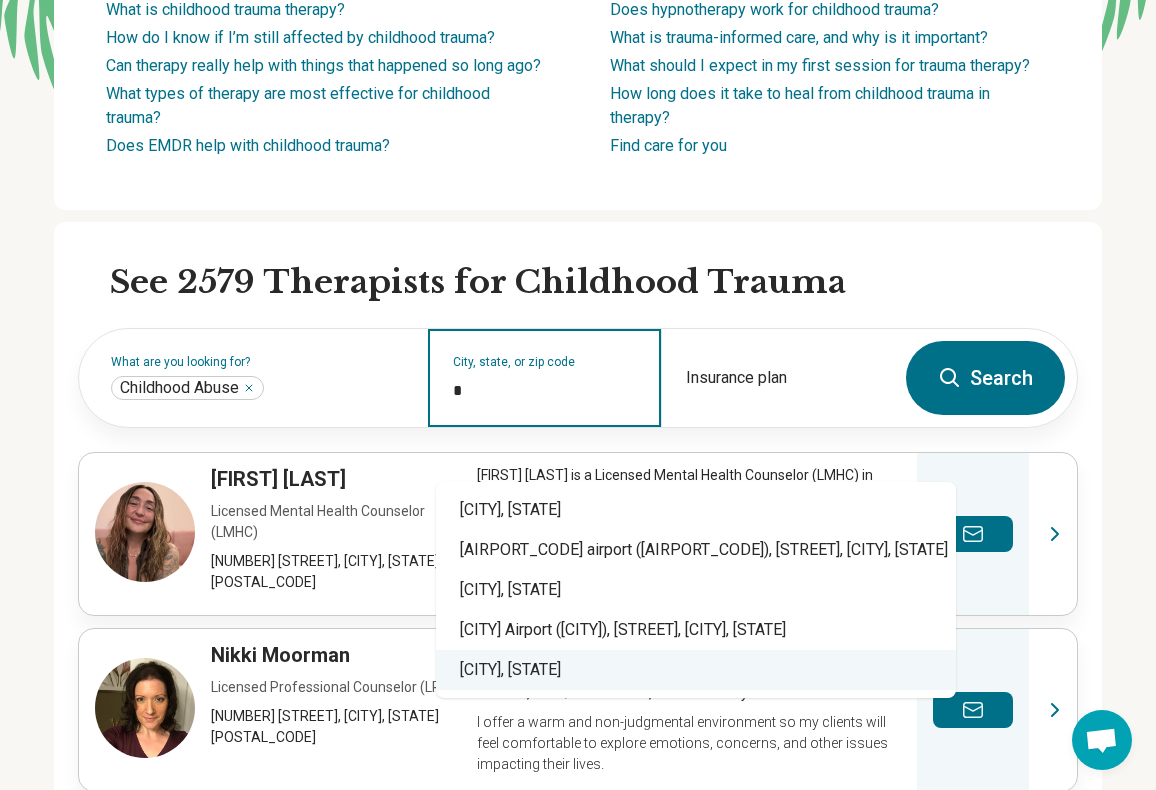 click on "Los Alamitos, CA" at bounding box center (696, 670) 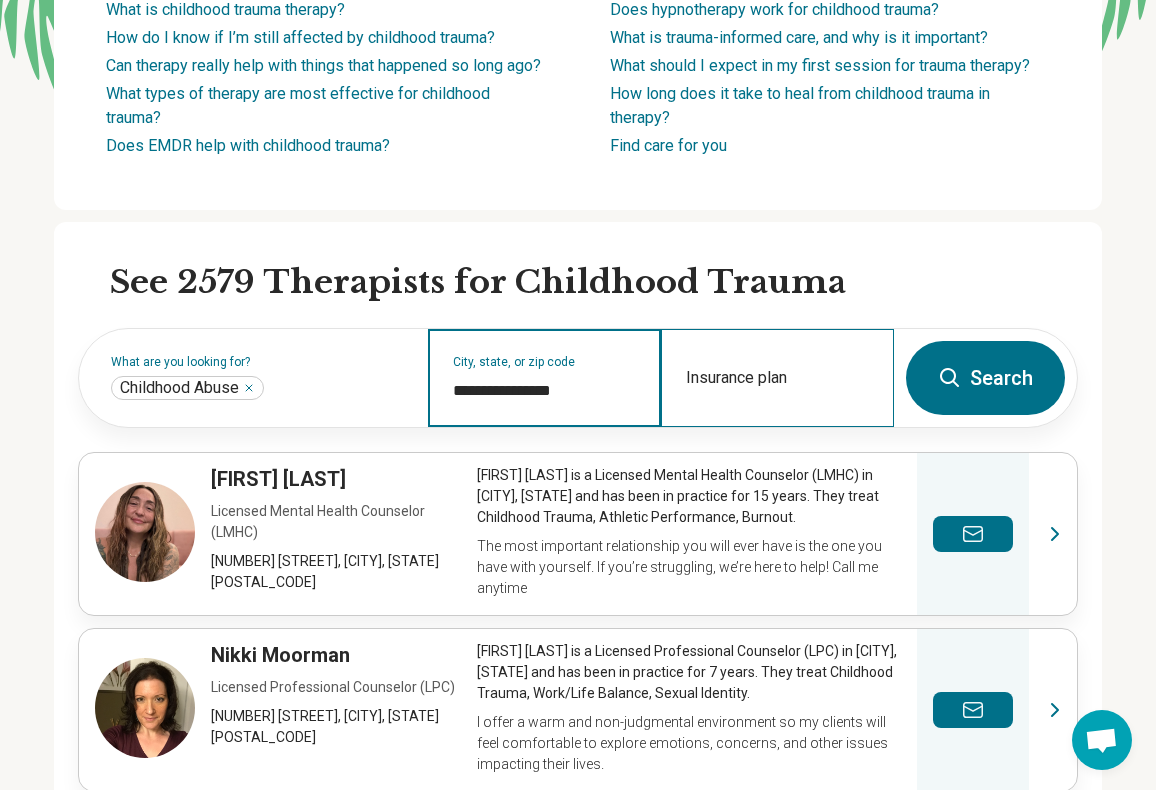type on "**********" 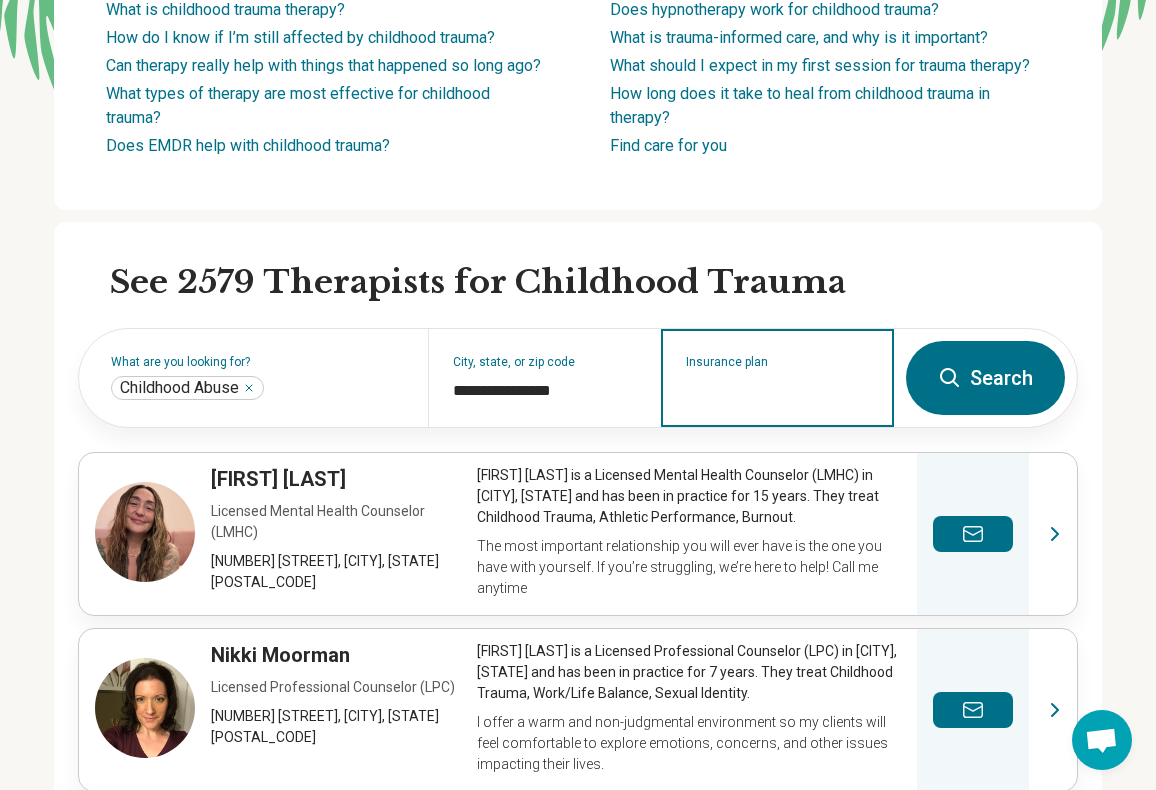 click on "Insurance plan" at bounding box center (778, 391) 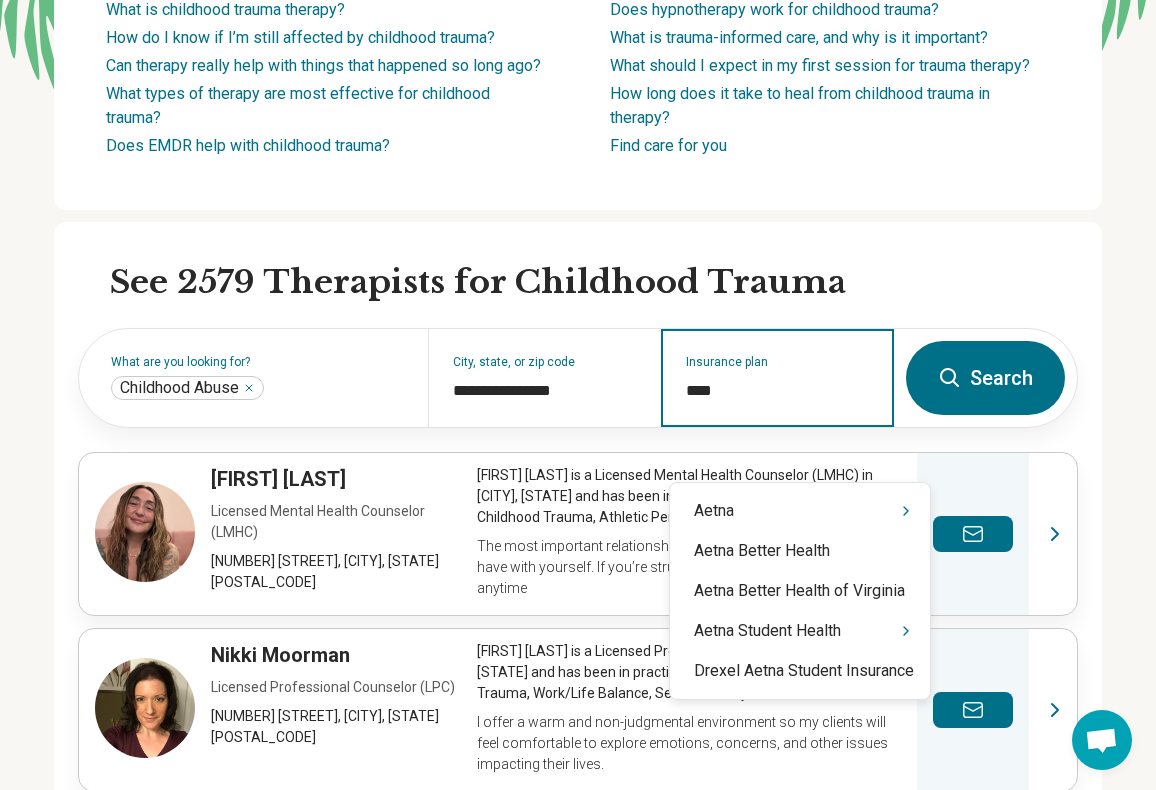 type on "*****" 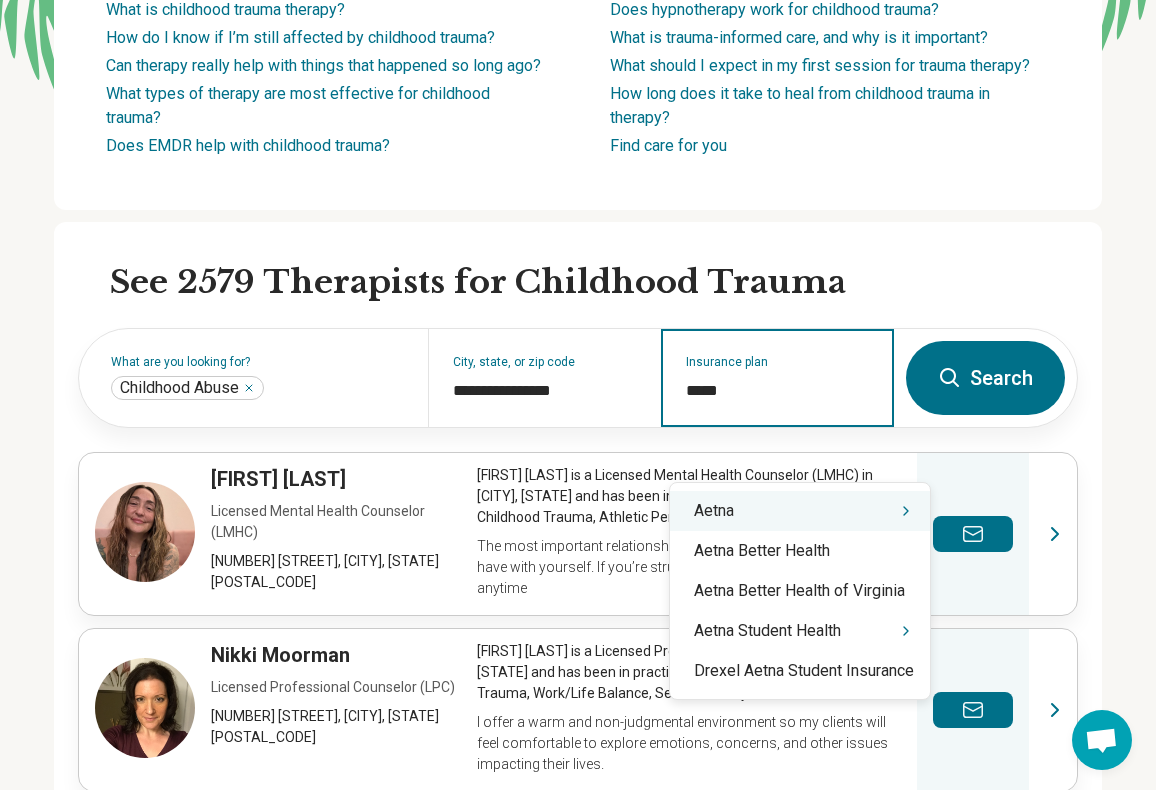 click on "Aetna" at bounding box center [800, 511] 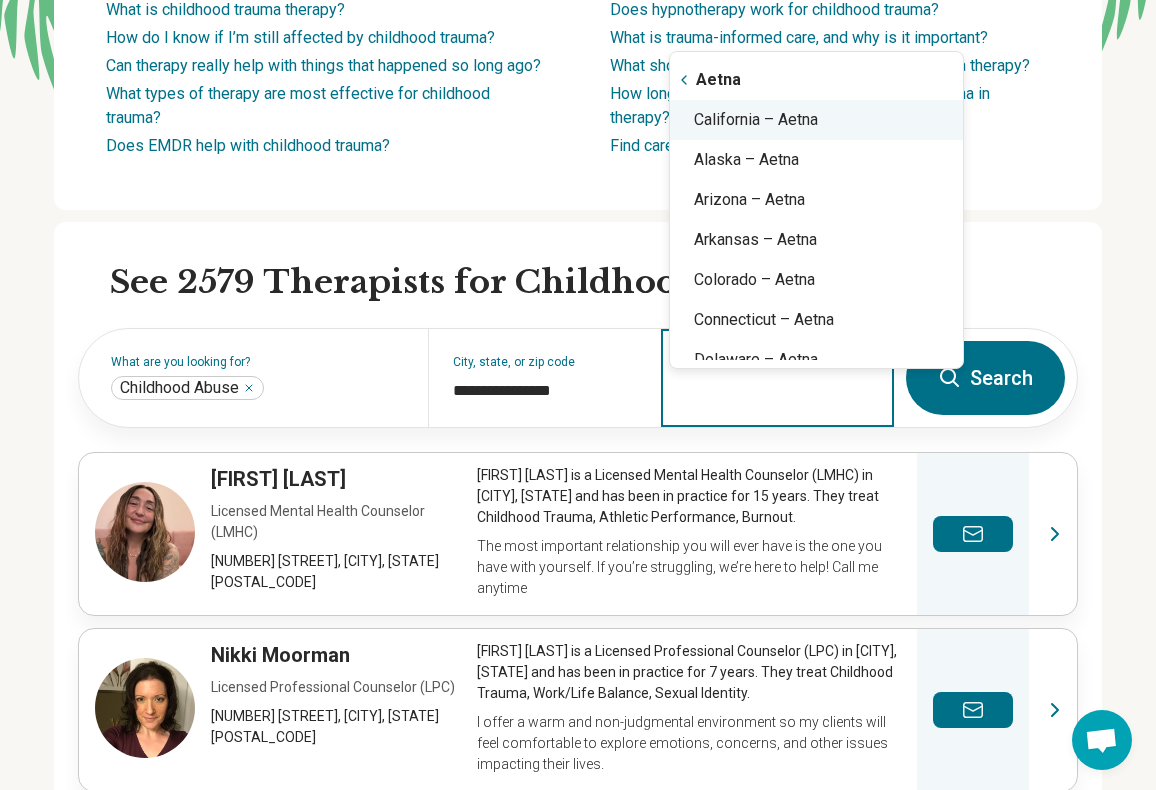 click on "California – Aetna" at bounding box center [816, 120] 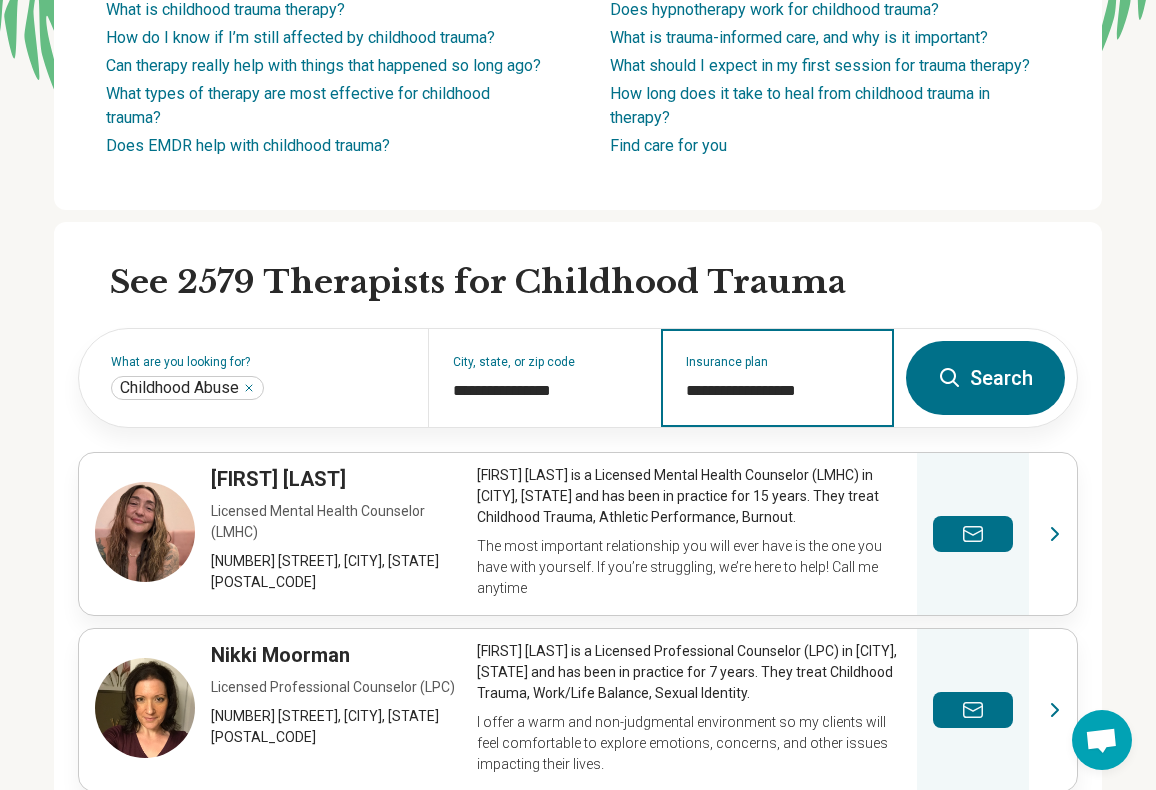 type on "**********" 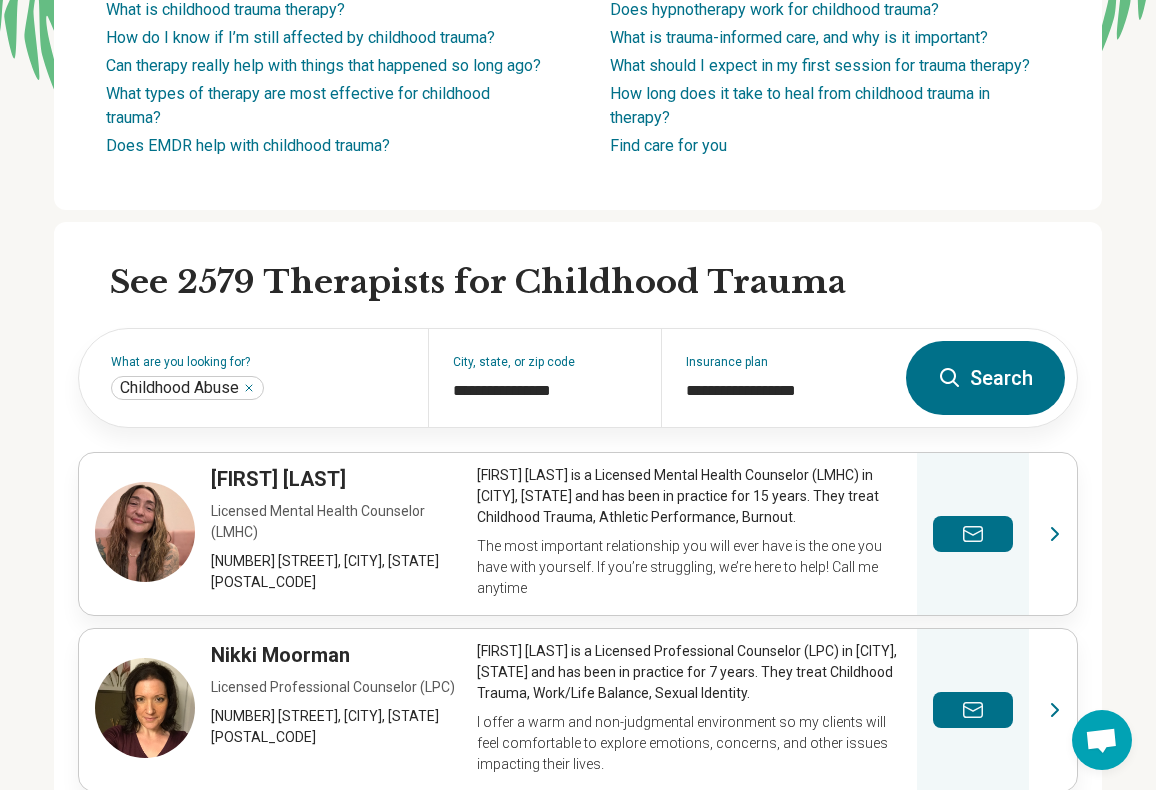click on "Search" at bounding box center [985, 378] 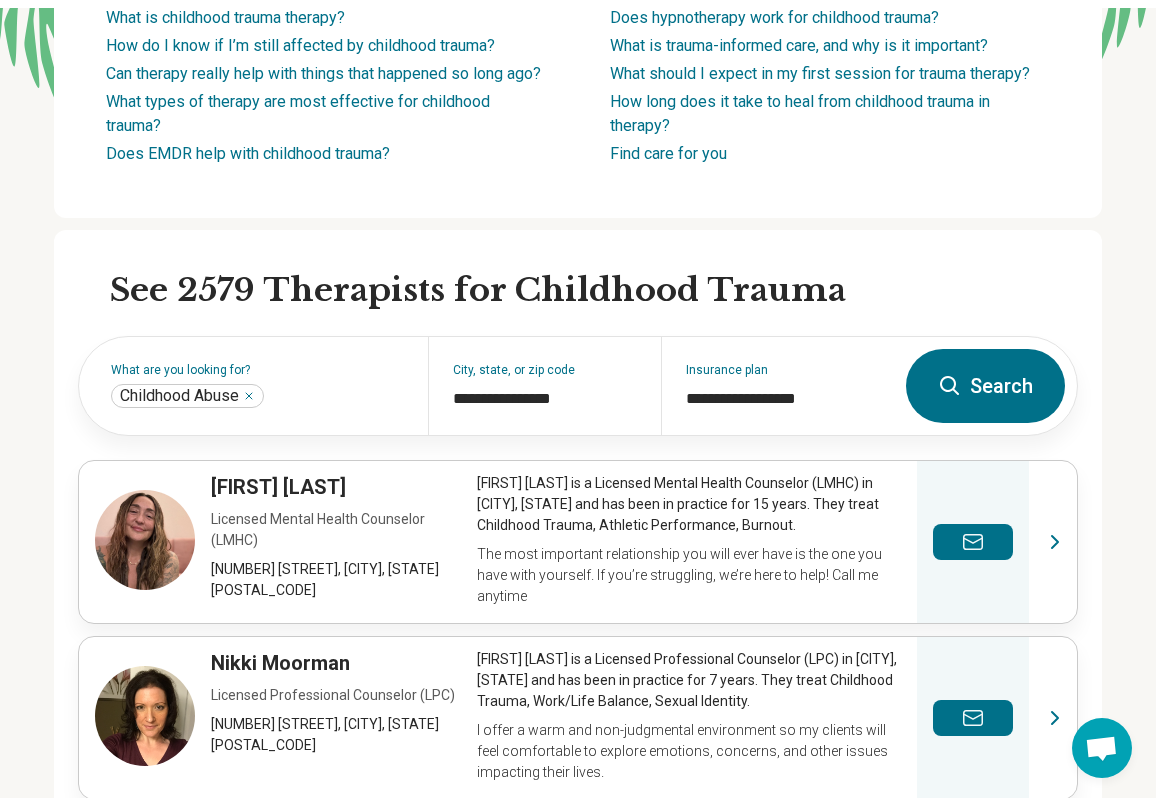 scroll, scrollTop: 0, scrollLeft: 0, axis: both 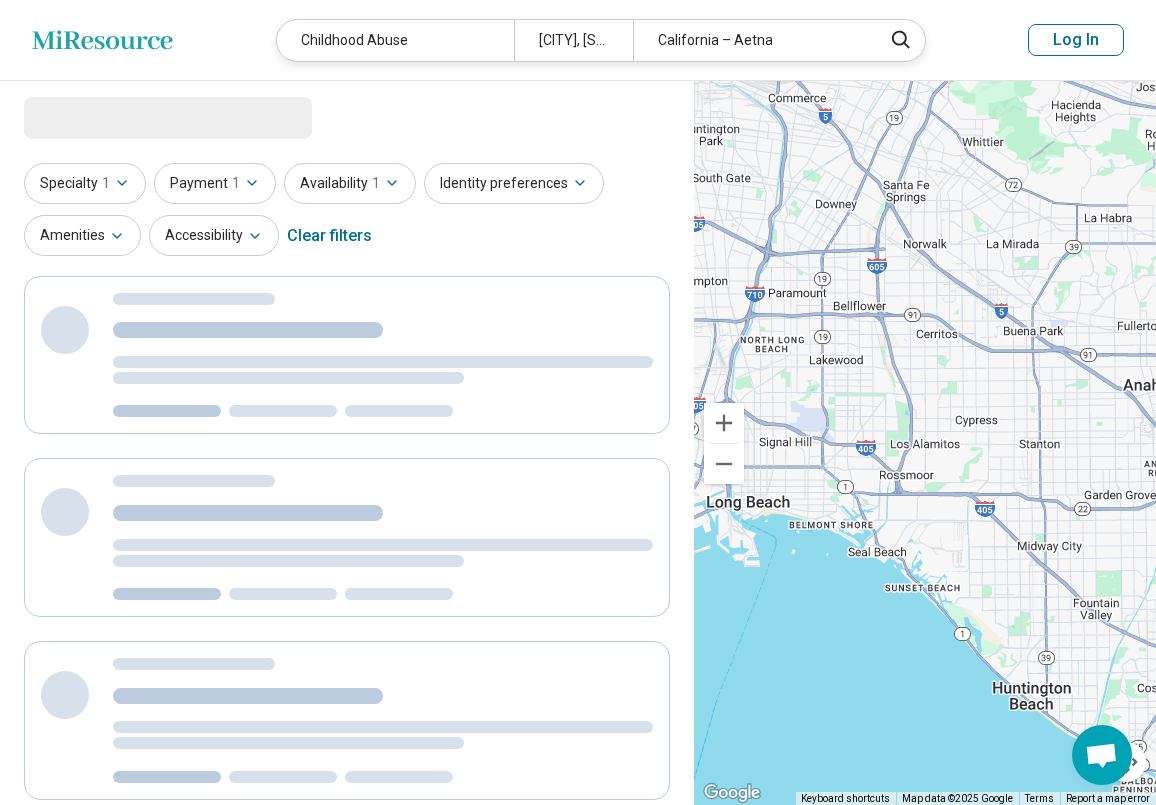 select on "***" 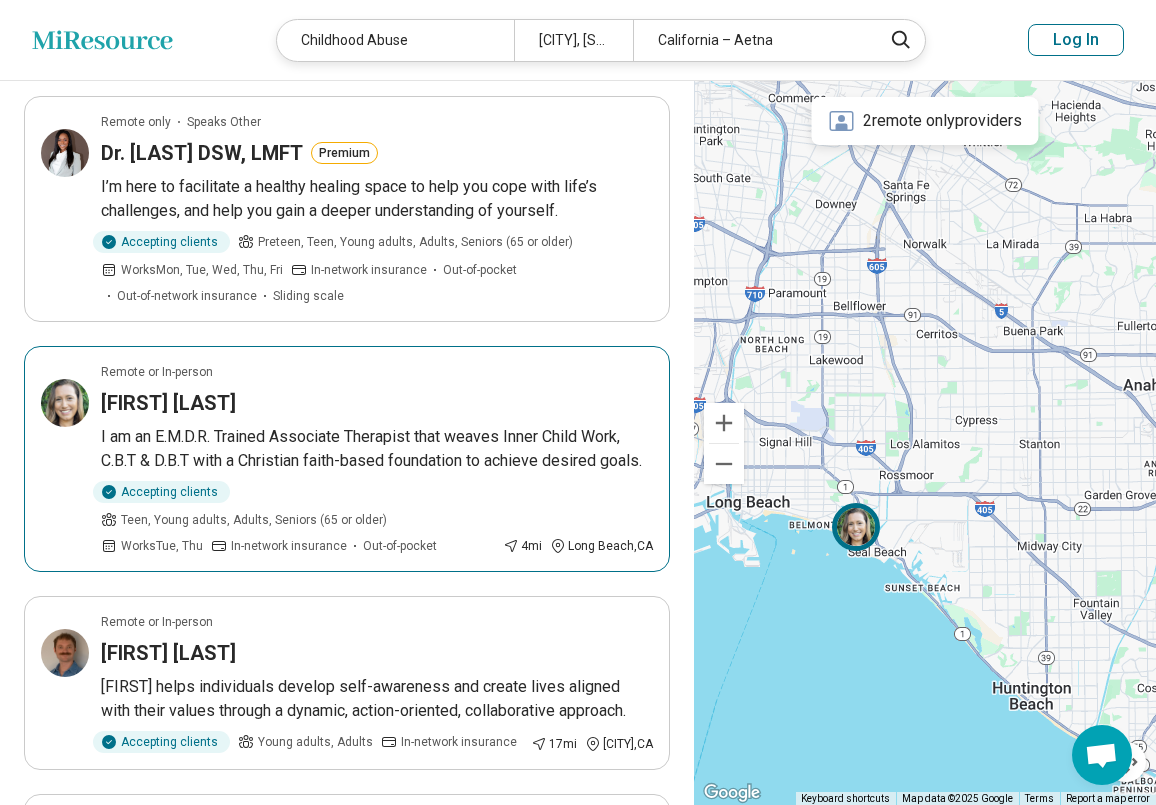 scroll, scrollTop: 700, scrollLeft: 0, axis: vertical 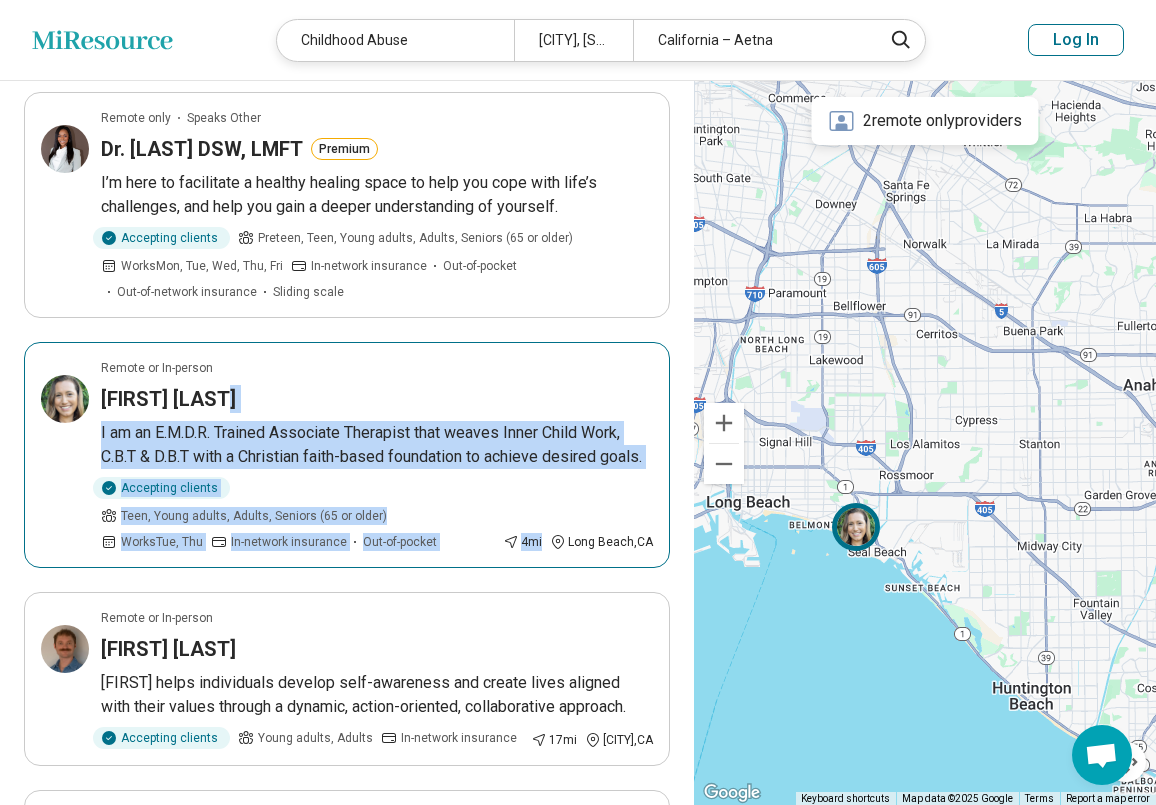 drag, startPoint x: 662, startPoint y: 573, endPoint x: 223, endPoint y: 404, distance: 470.40622 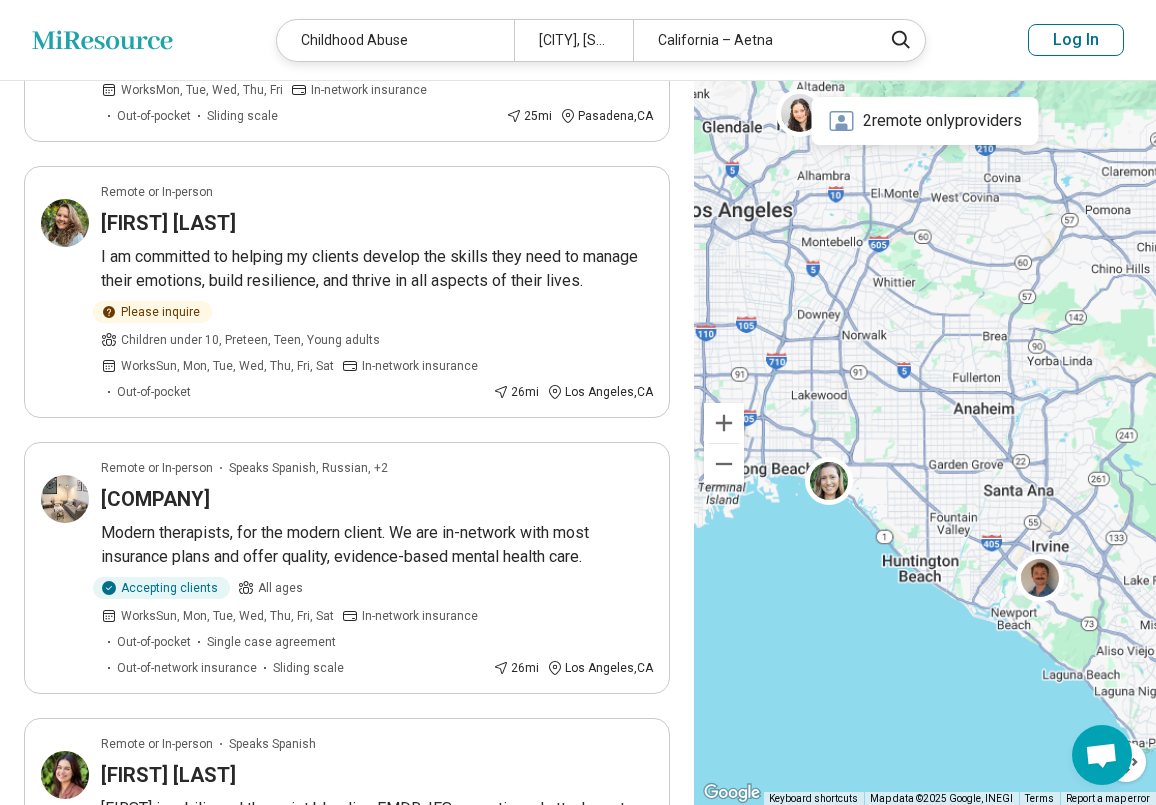 scroll, scrollTop: 940, scrollLeft: 0, axis: vertical 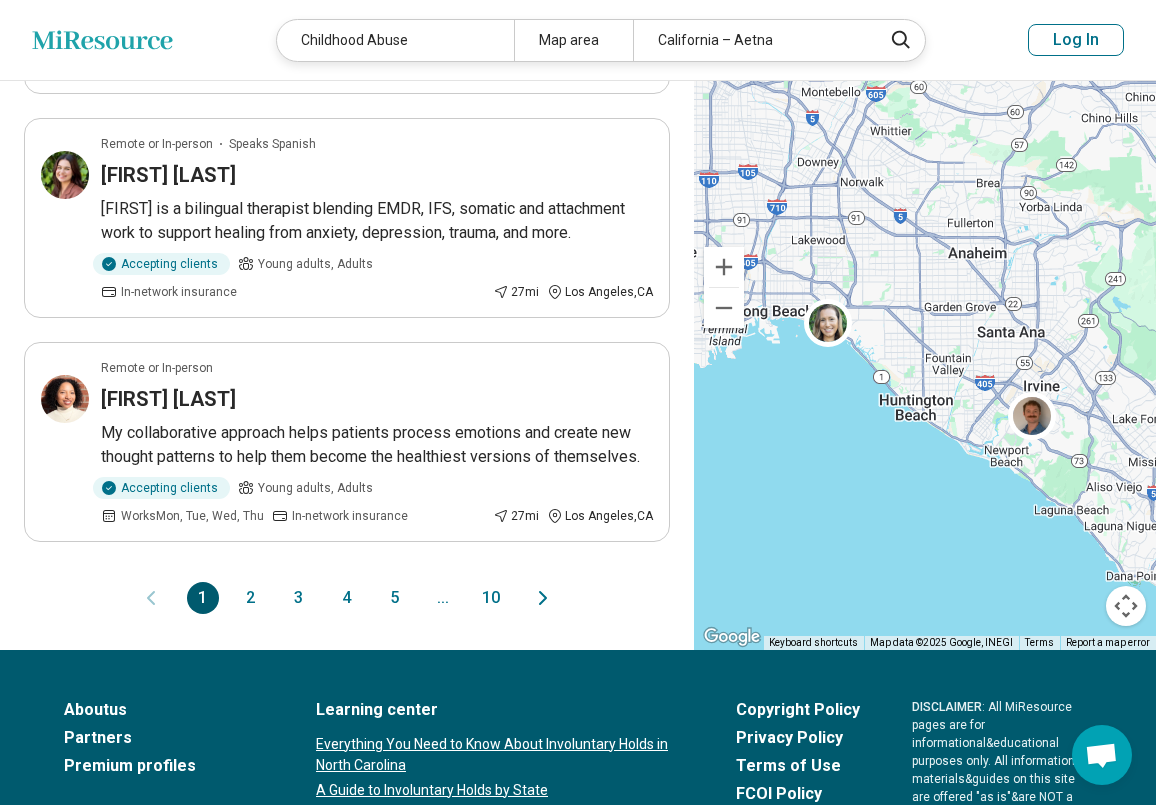 click on "2" at bounding box center [251, 598] 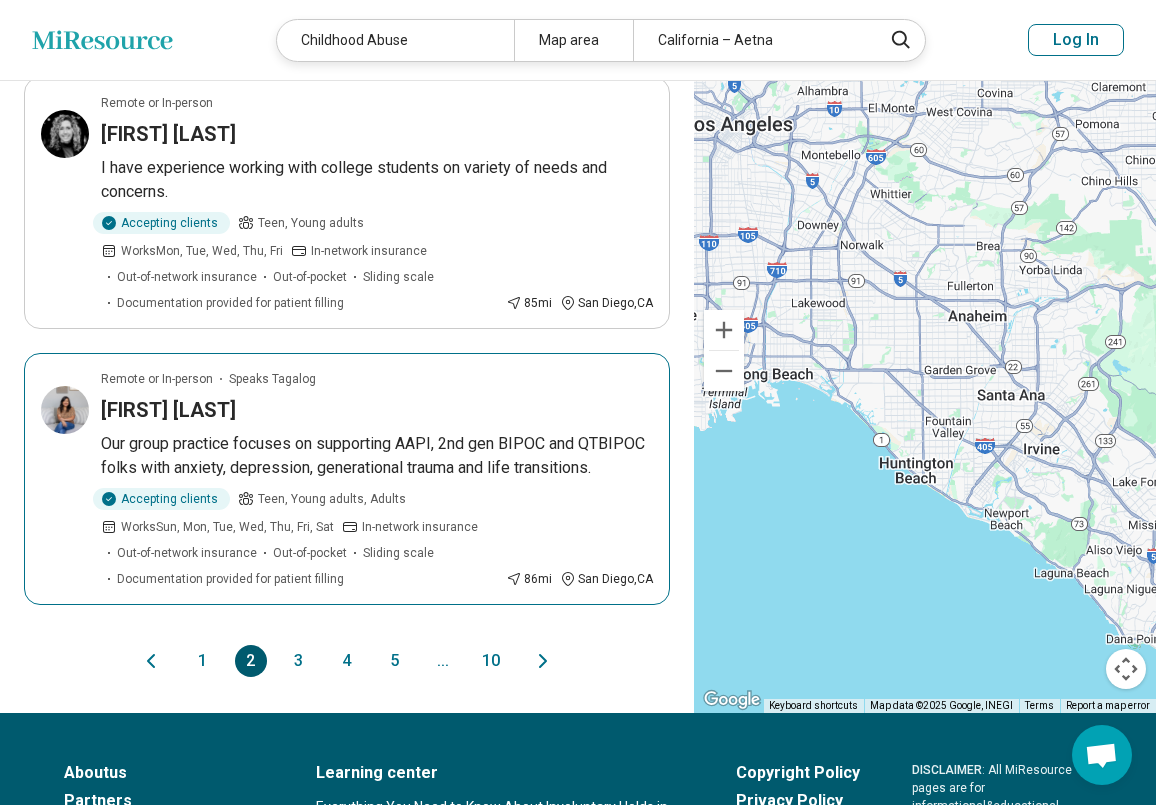 scroll, scrollTop: 2300, scrollLeft: 0, axis: vertical 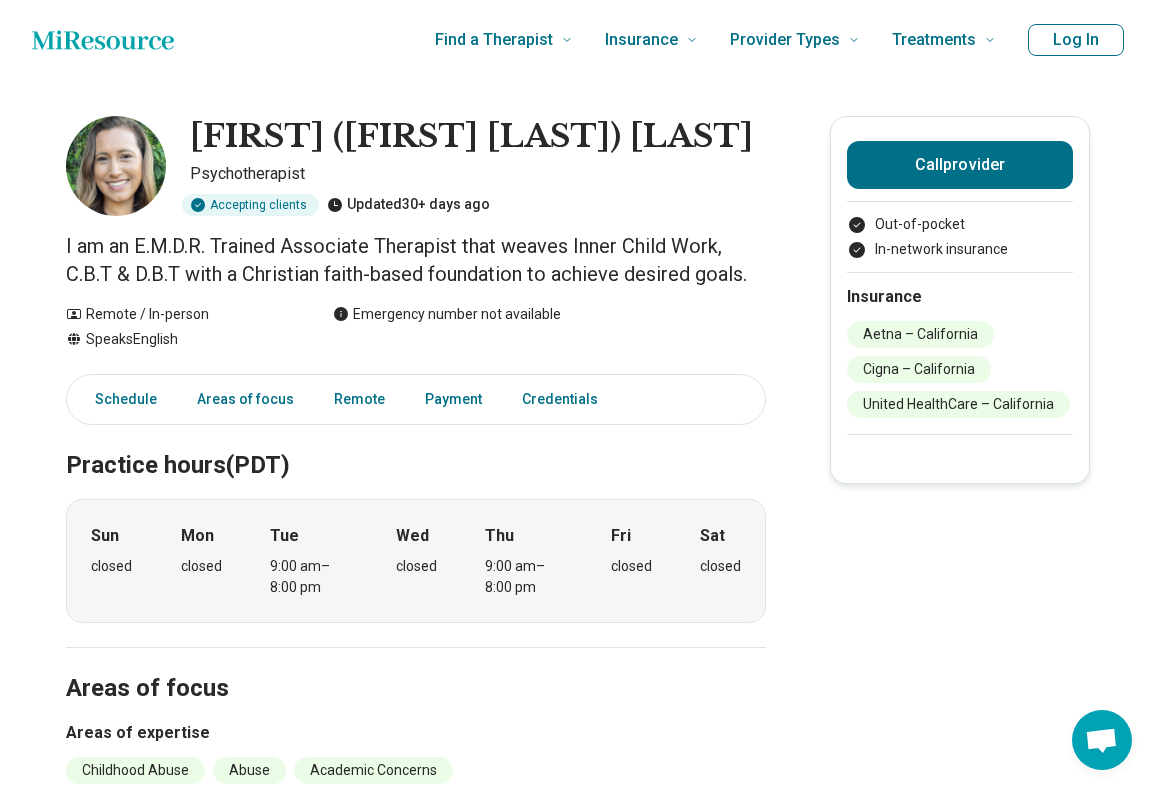 click on "Areas of focus" at bounding box center (416, 665) 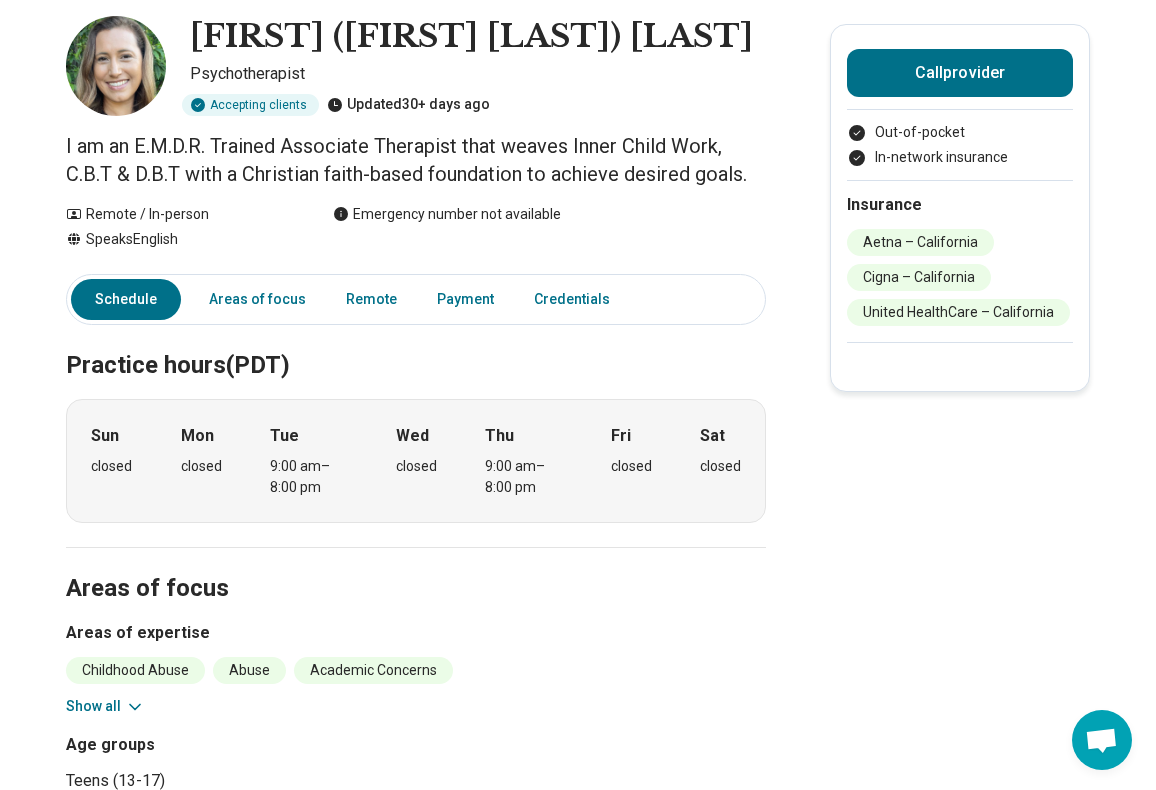 scroll, scrollTop: 0, scrollLeft: 0, axis: both 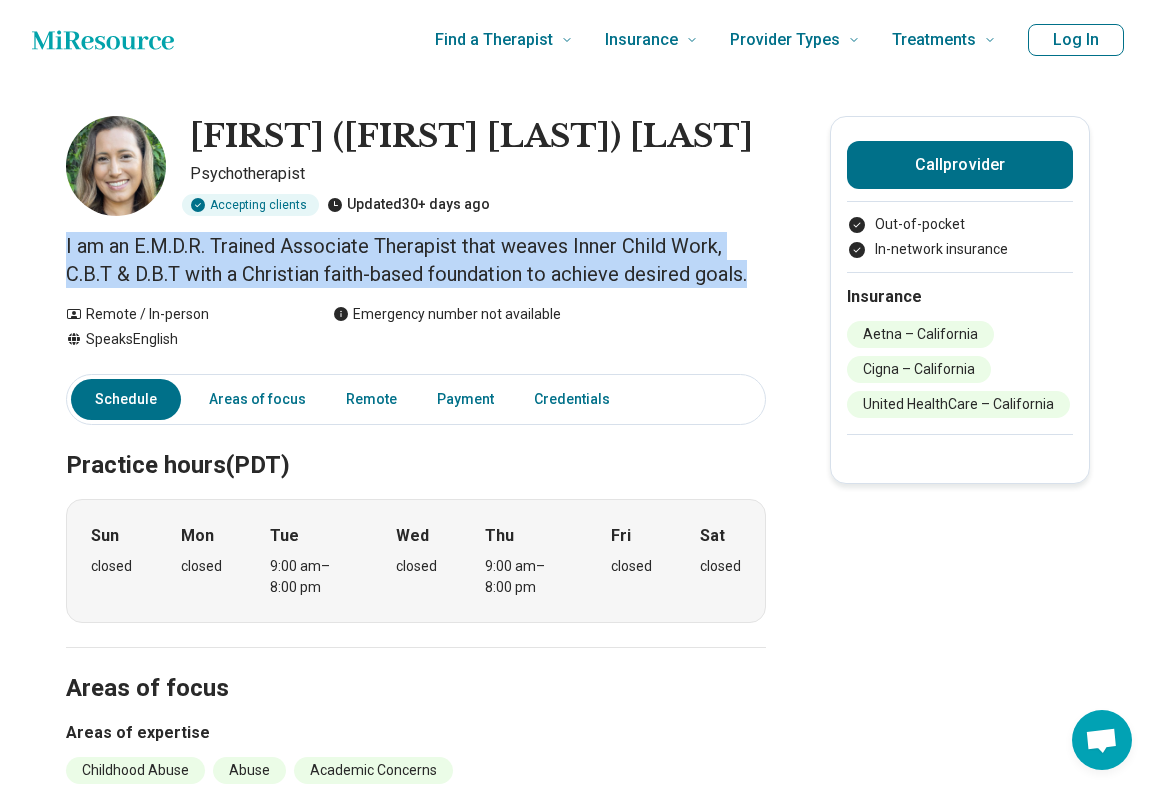 drag, startPoint x: 768, startPoint y: 269, endPoint x: 59, endPoint y: 249, distance: 709.28204 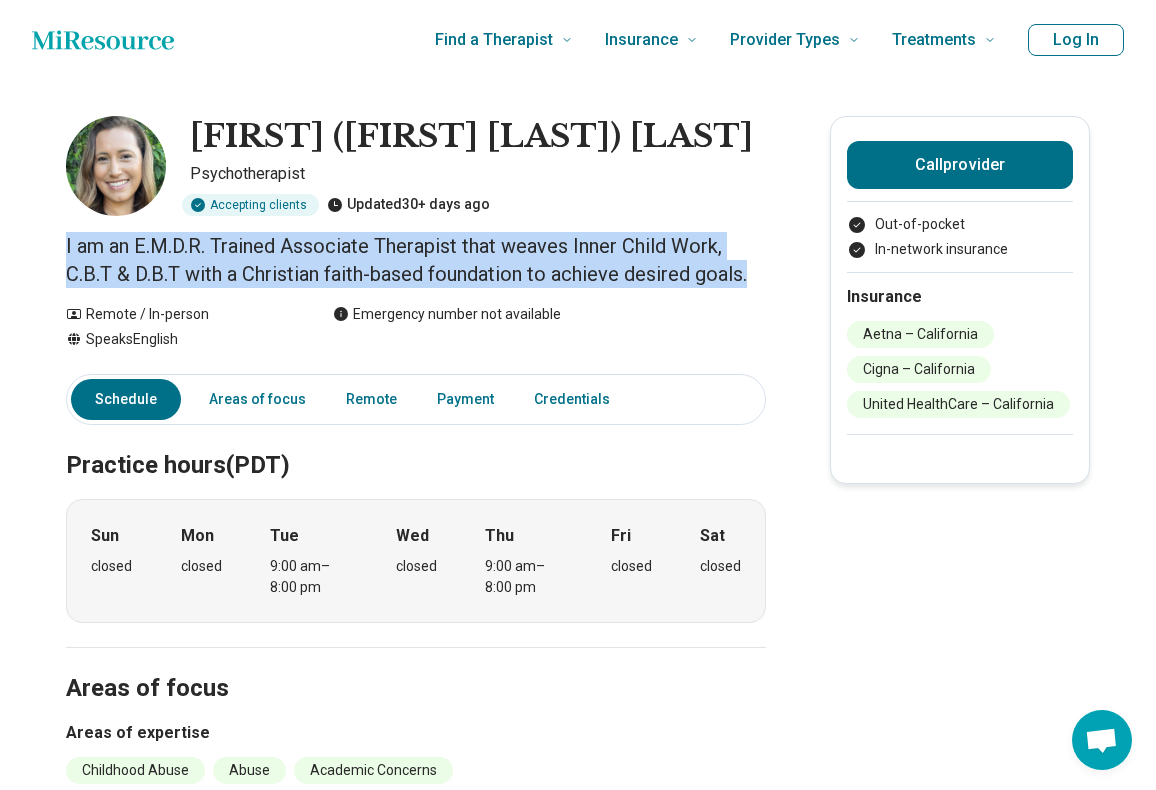 copy on "I am an E.M.D.R. Trained Associate Therapist that weaves Inner Child Work, C.B.T & D.B.T with a Christian faith-based foundation to achieve desired goals." 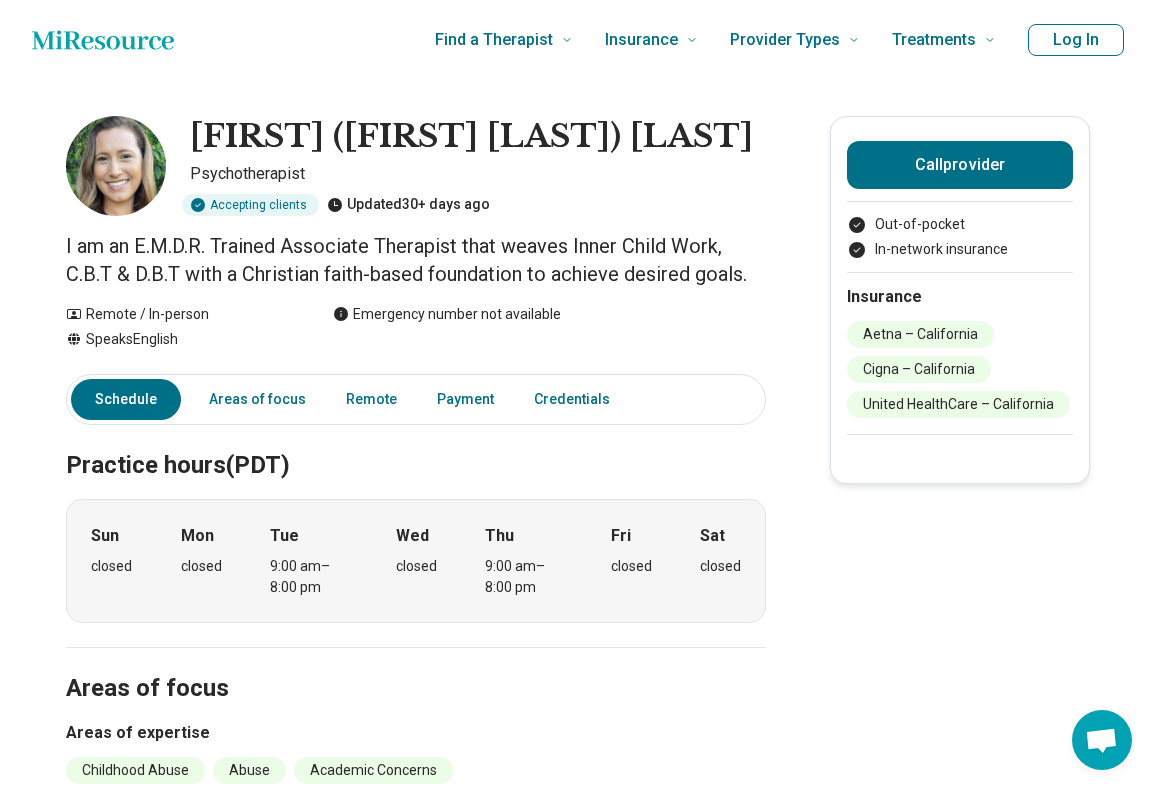 drag, startPoint x: 3, startPoint y: 342, endPoint x: 264, endPoint y: 181, distance: 306.6627 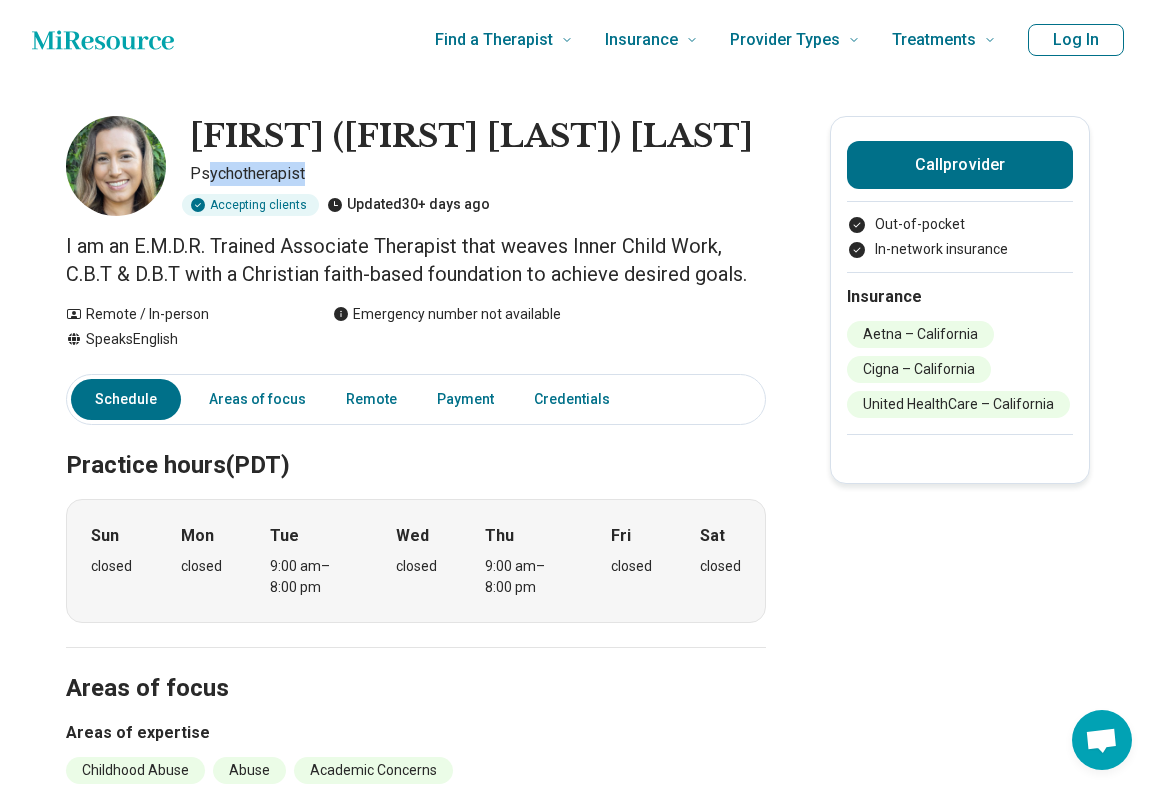 drag, startPoint x: 328, startPoint y: 167, endPoint x: 190, endPoint y: 169, distance: 138.0145 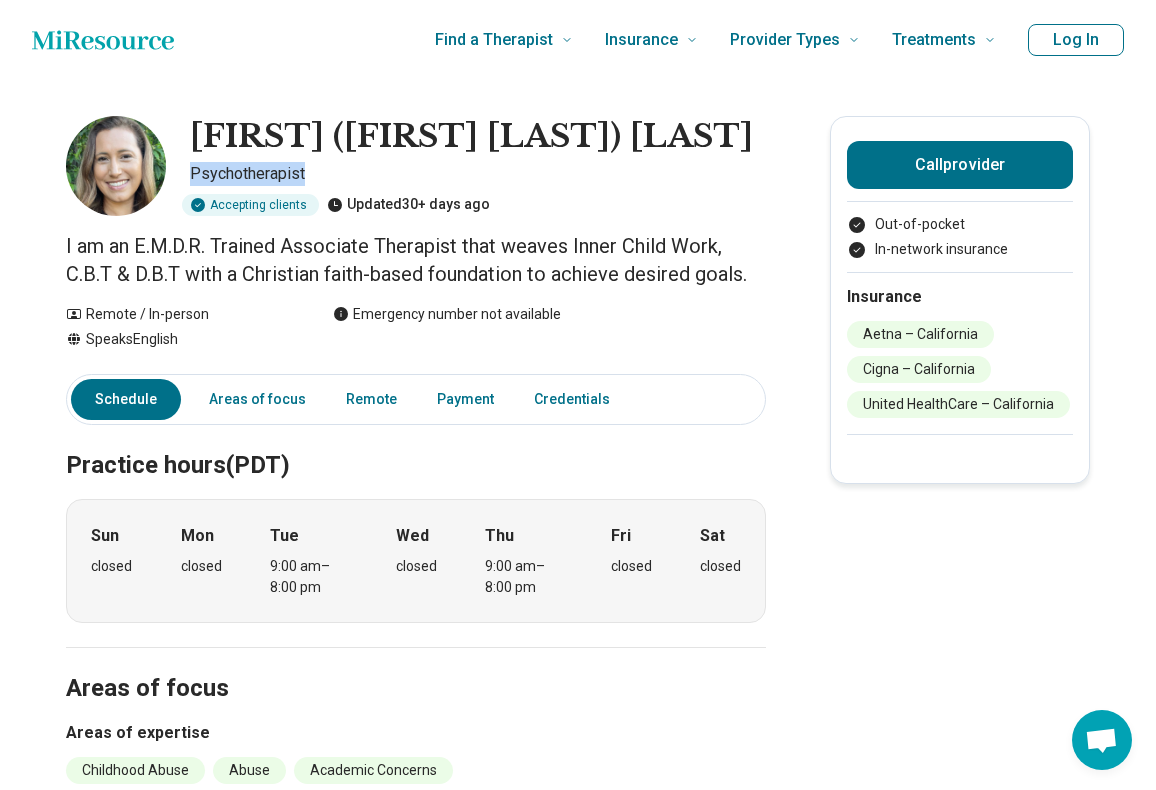 drag, startPoint x: 193, startPoint y: 169, endPoint x: 256, endPoint y: 178, distance: 63.63961 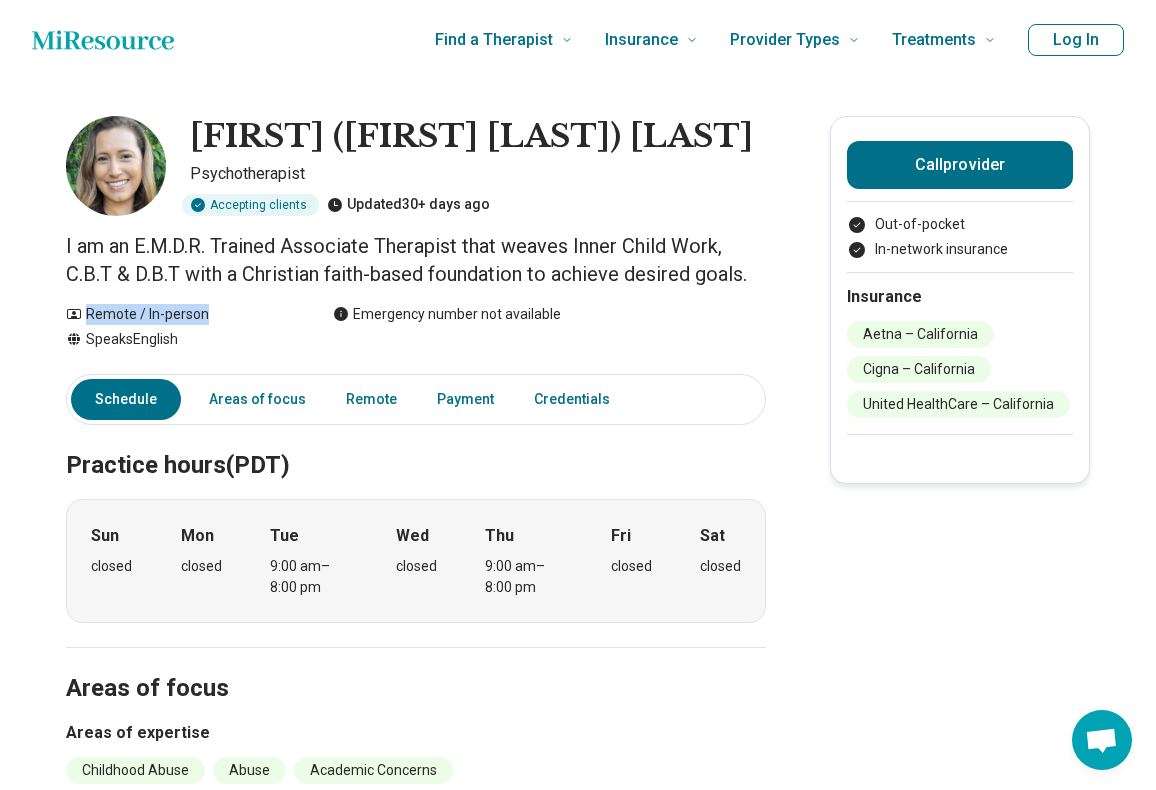 drag, startPoint x: 222, startPoint y: 309, endPoint x: 233, endPoint y: 328, distance: 21.954498 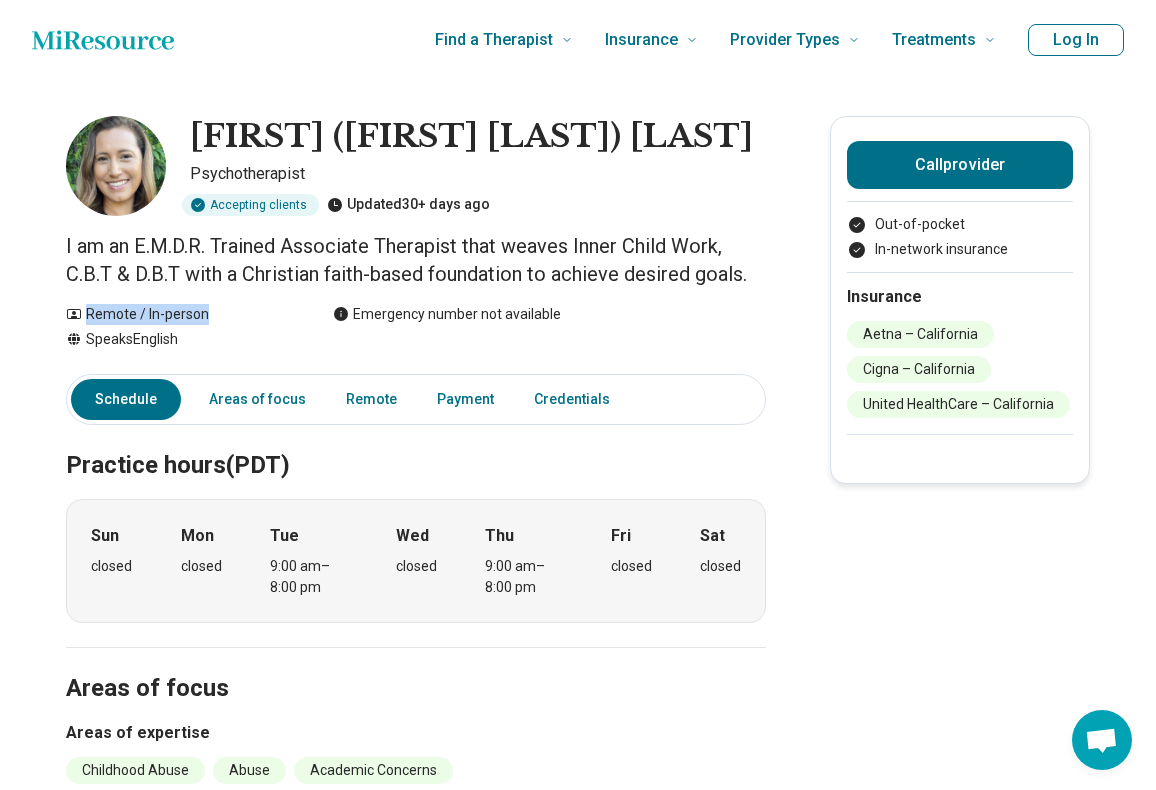 copy on "Remote / In-person" 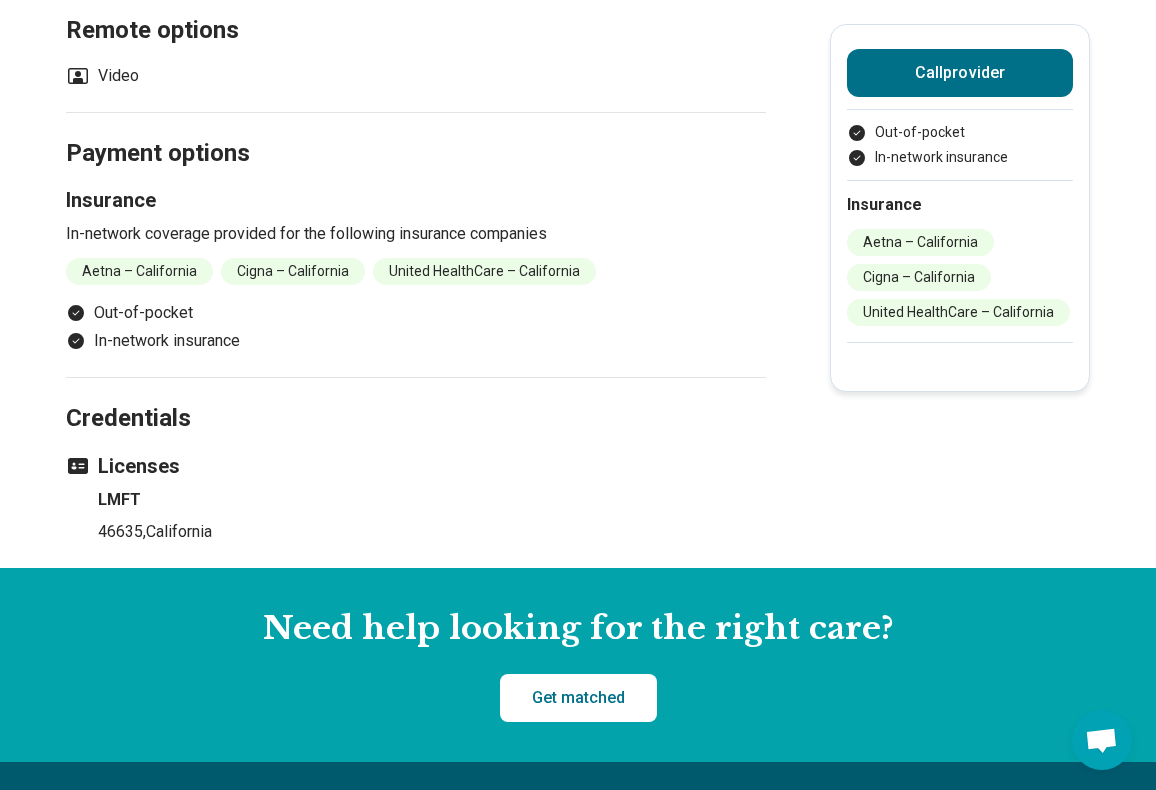 scroll, scrollTop: 1100, scrollLeft: 0, axis: vertical 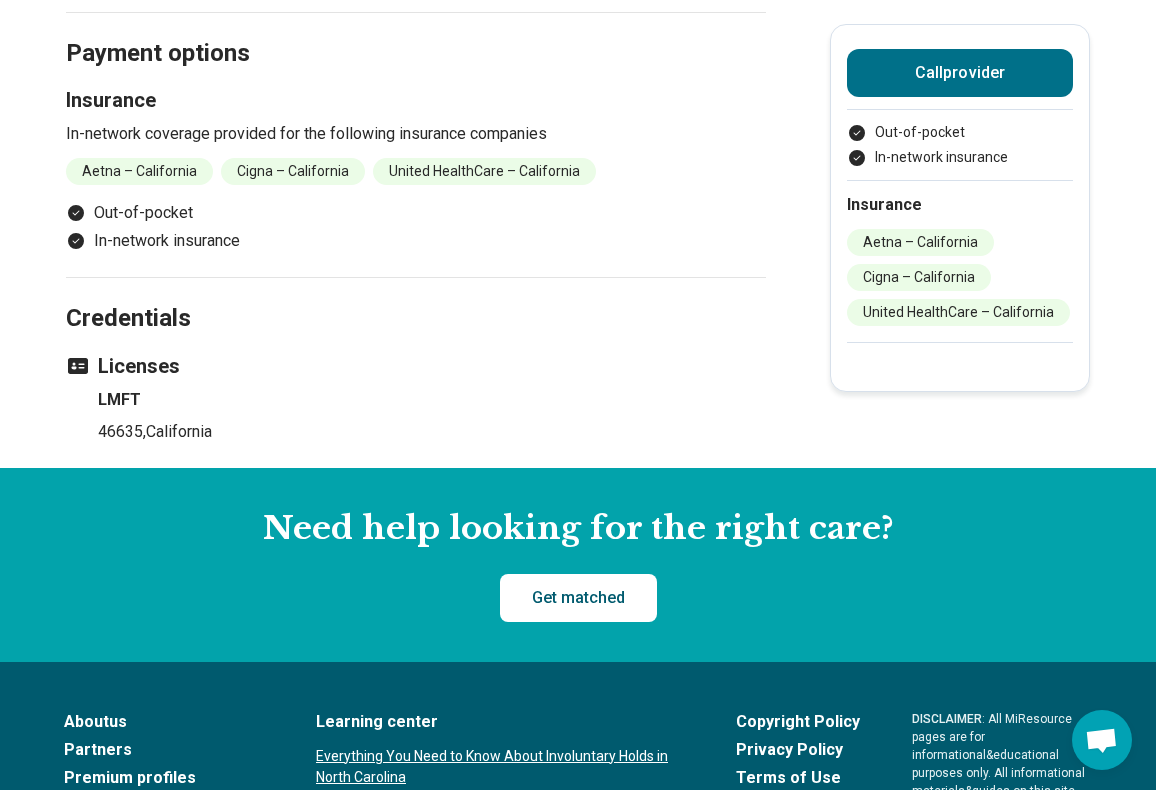 click on "Get matched" at bounding box center [578, 598] 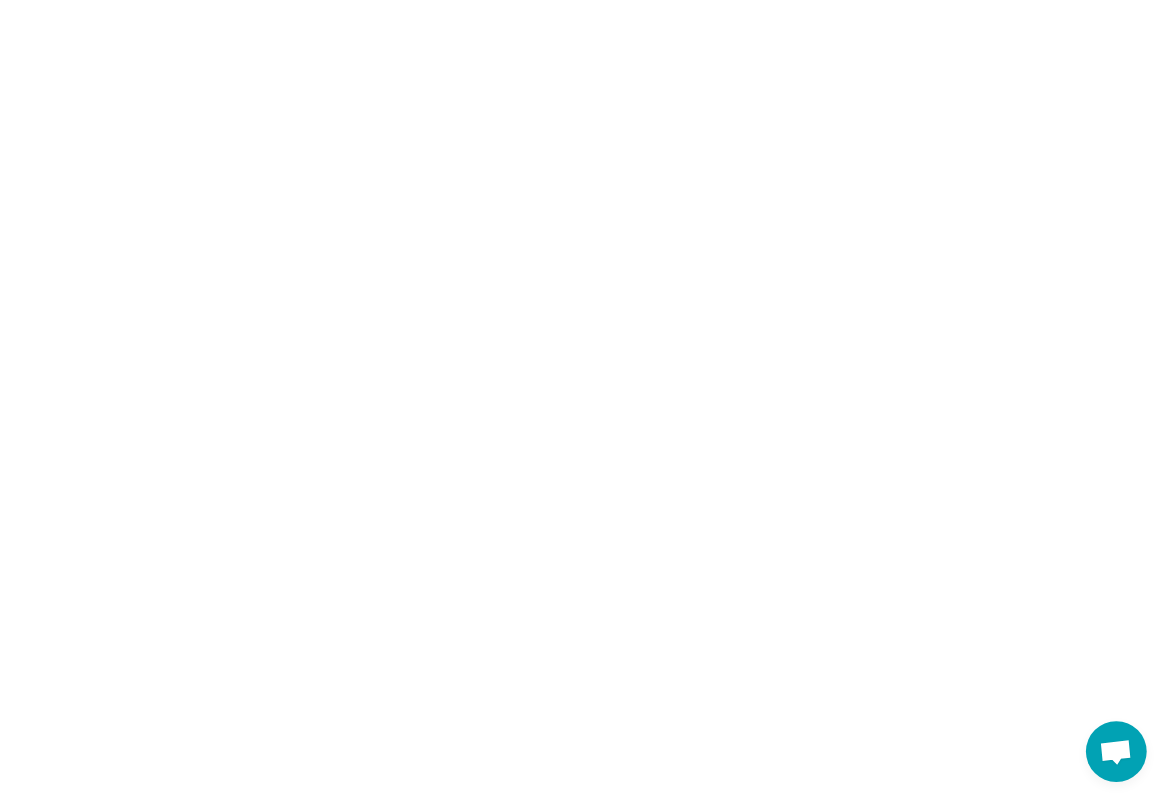 scroll, scrollTop: 0, scrollLeft: 0, axis: both 